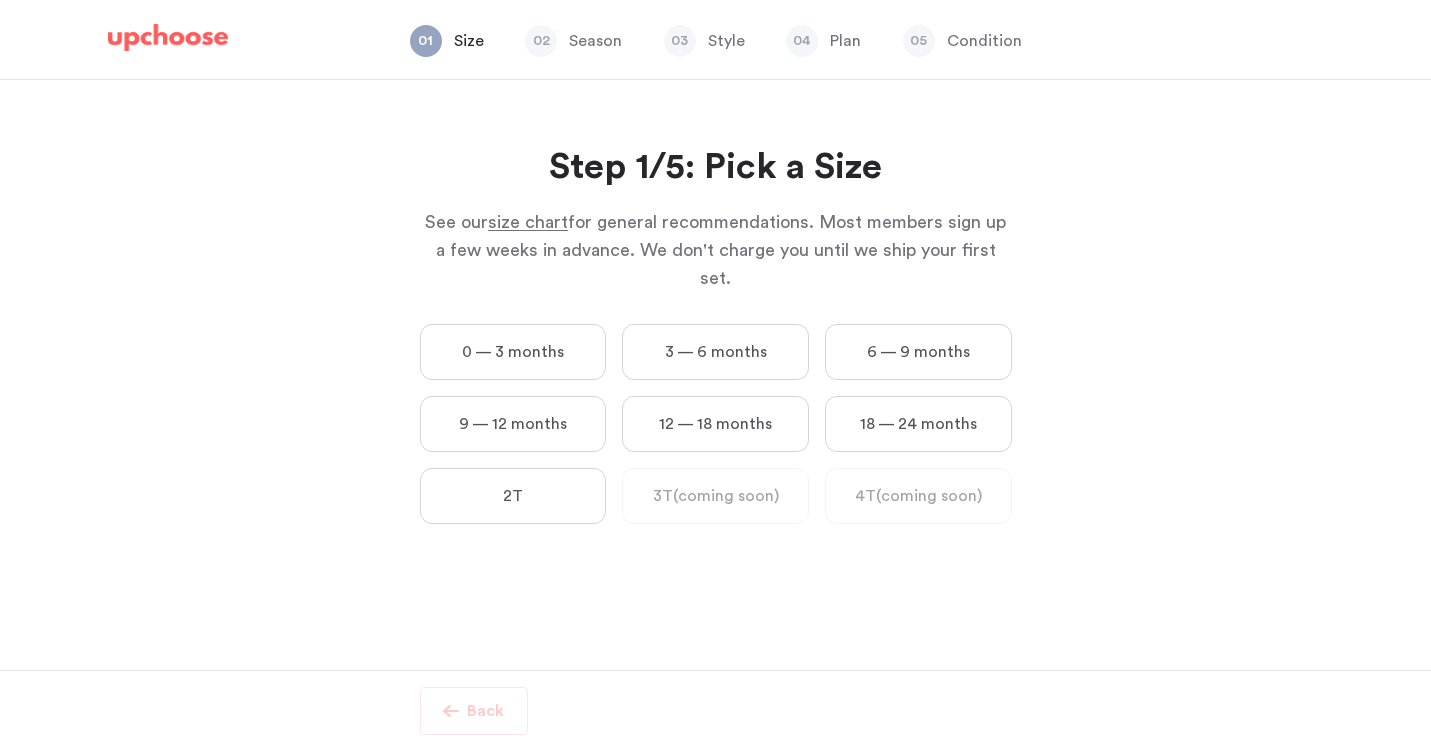 scroll, scrollTop: 0, scrollLeft: 0, axis: both 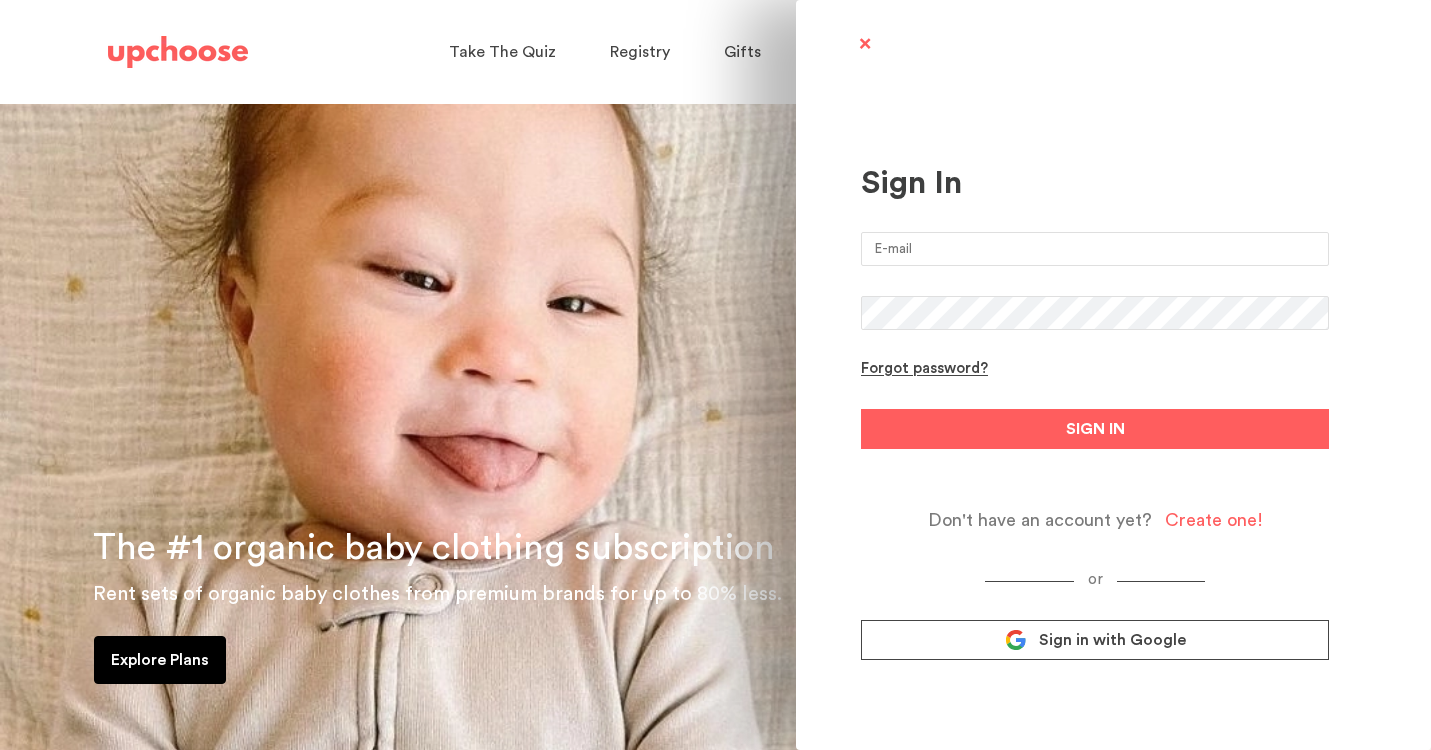 click at bounding box center (1095, 249) 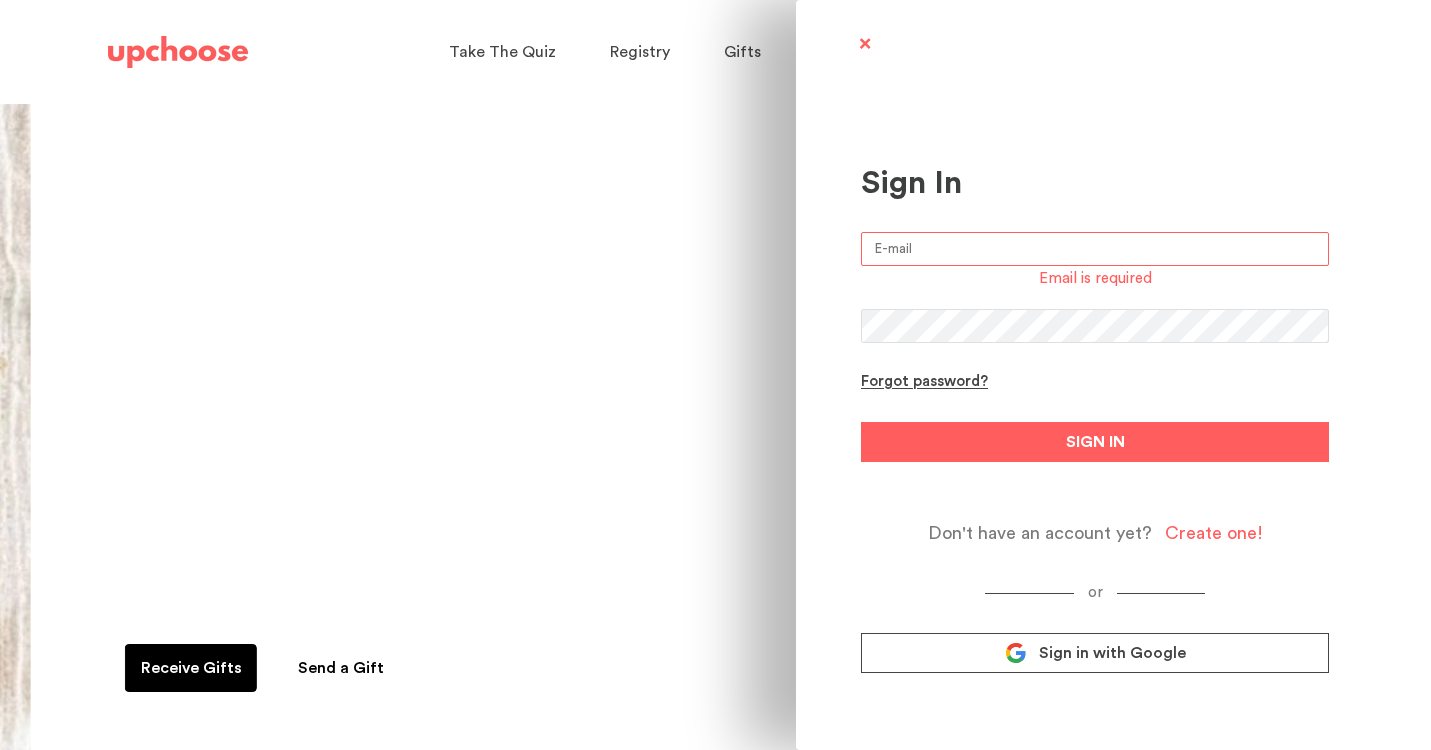 type on "vivianacadavid@gmail.com" 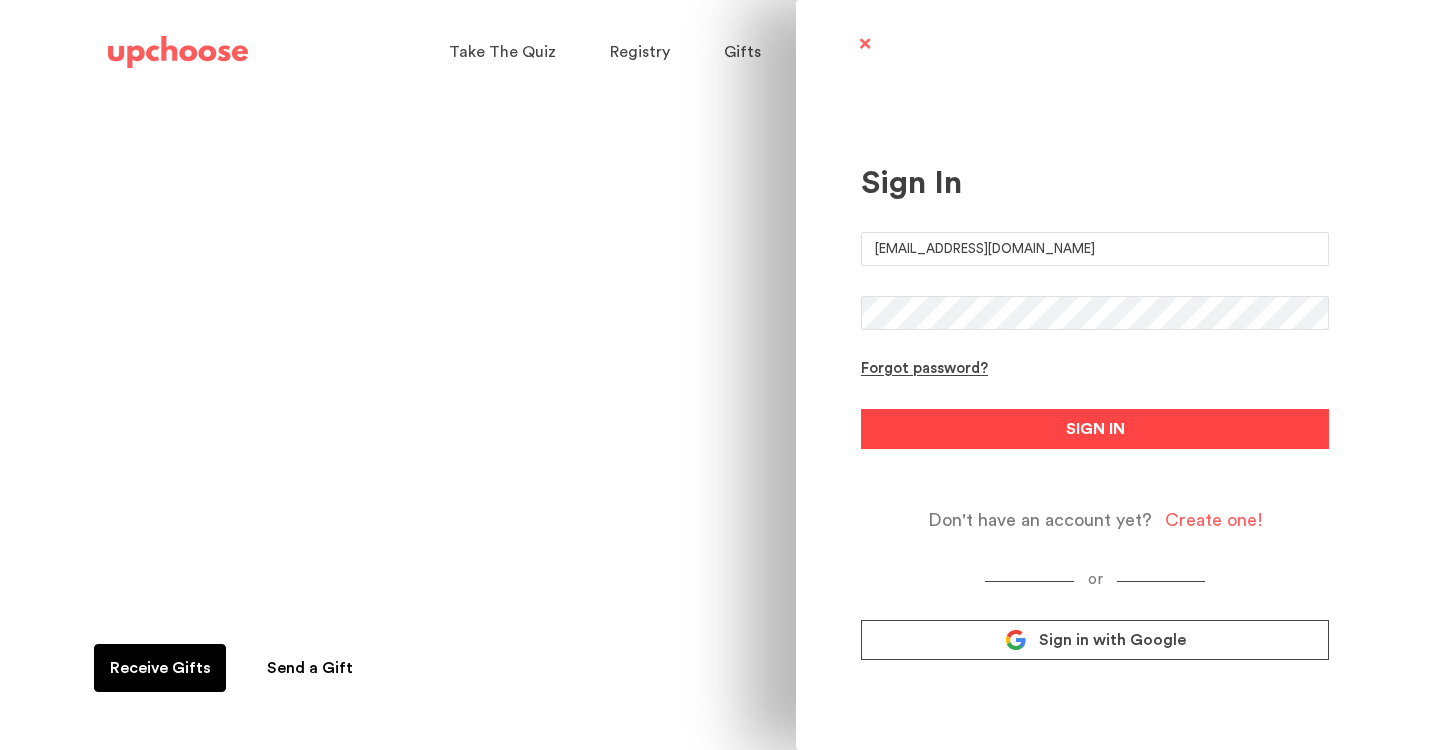 click on "SIGN IN" at bounding box center [1095, 429] 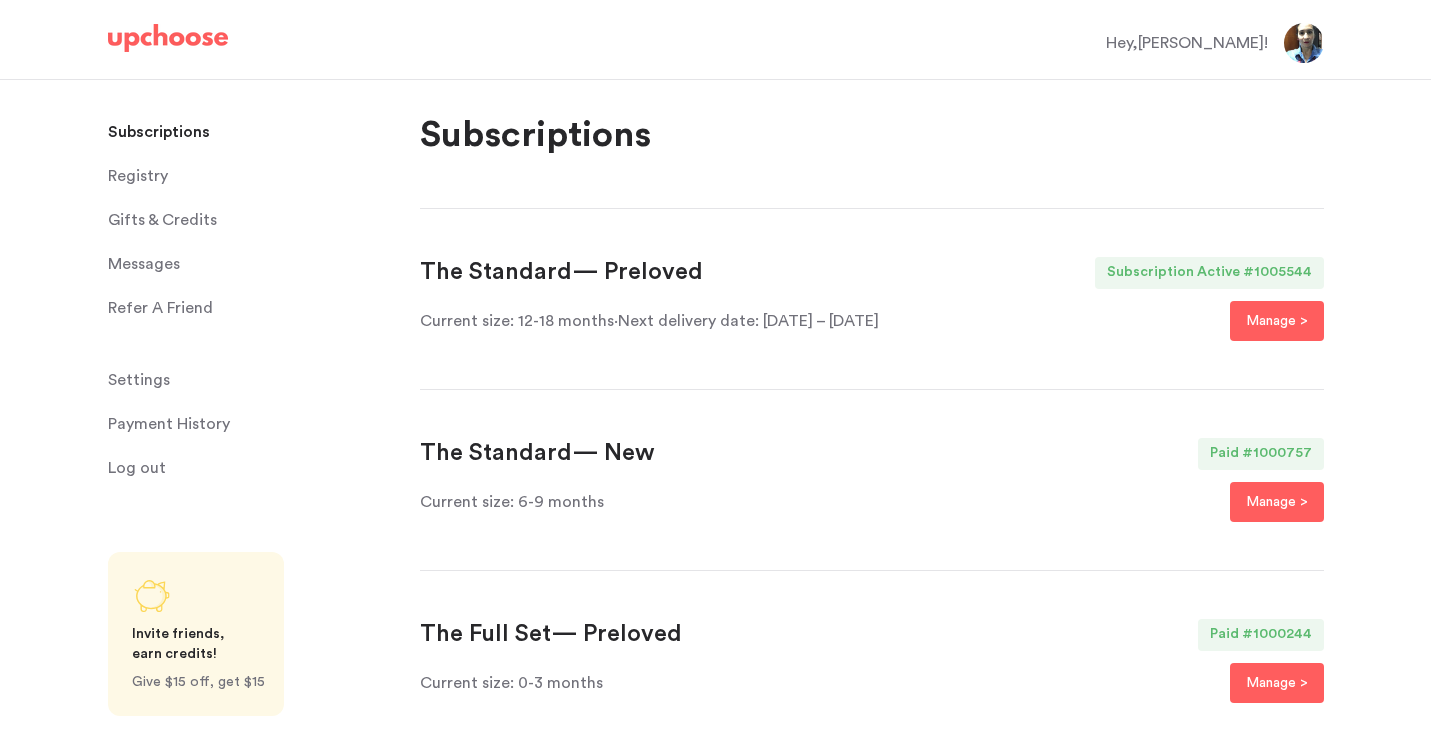 scroll, scrollTop: 0, scrollLeft: 0, axis: both 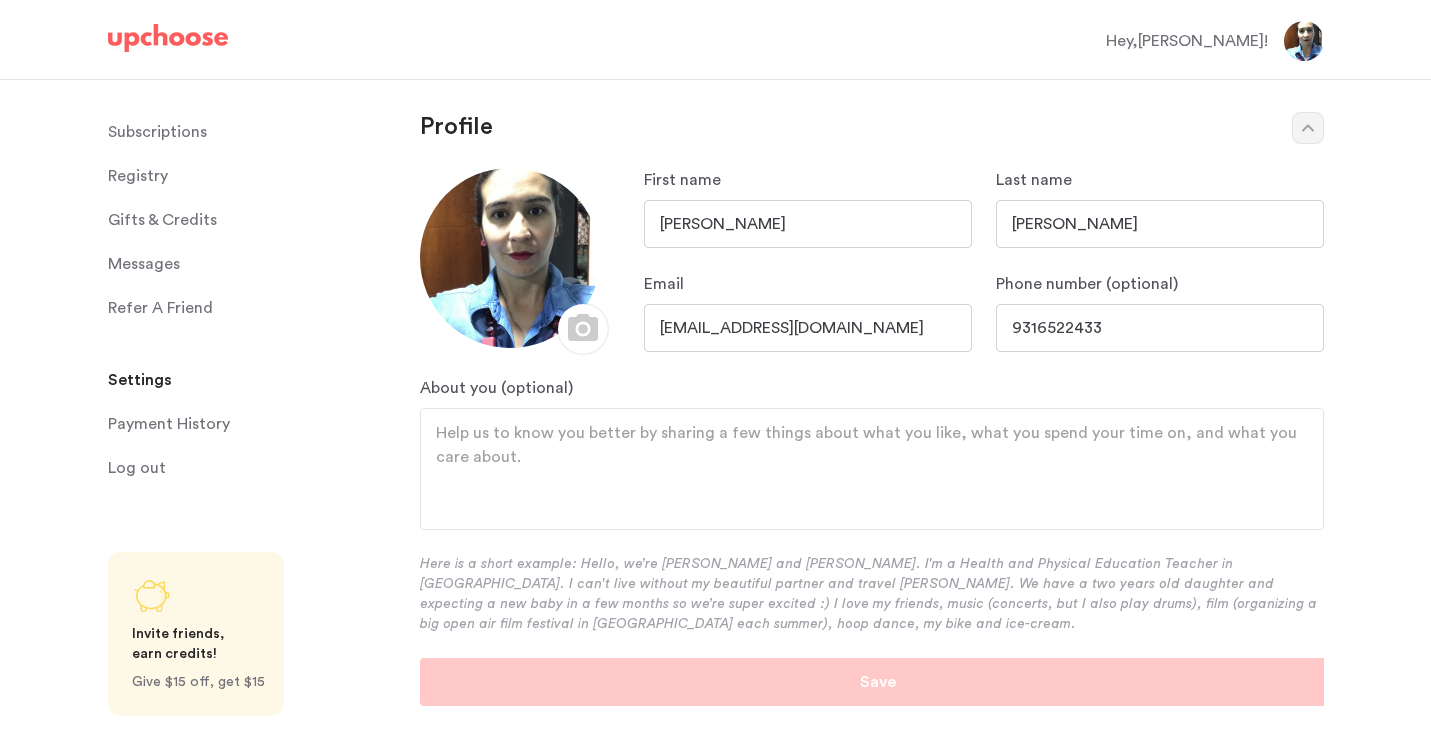 click on "Subscriptions" at bounding box center (157, 132) 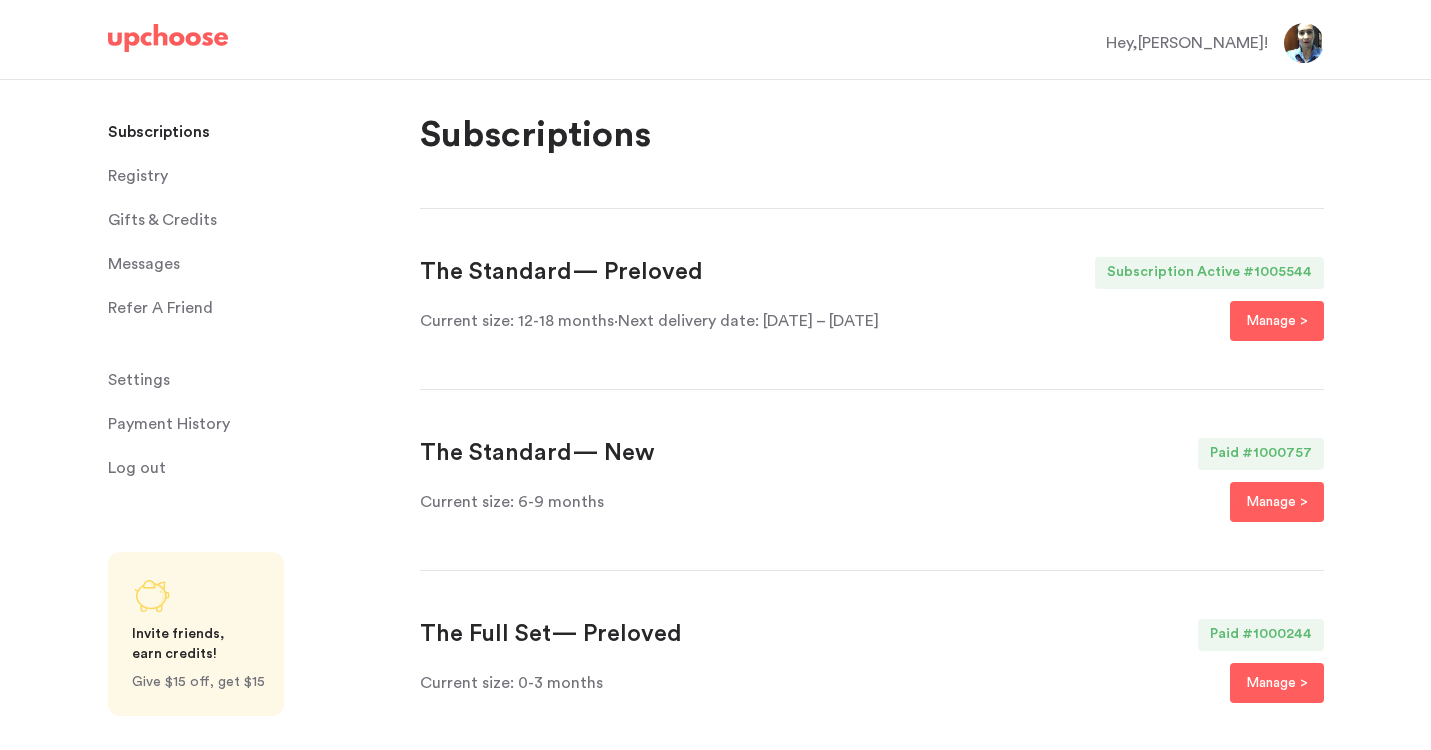 scroll, scrollTop: 0, scrollLeft: 0, axis: both 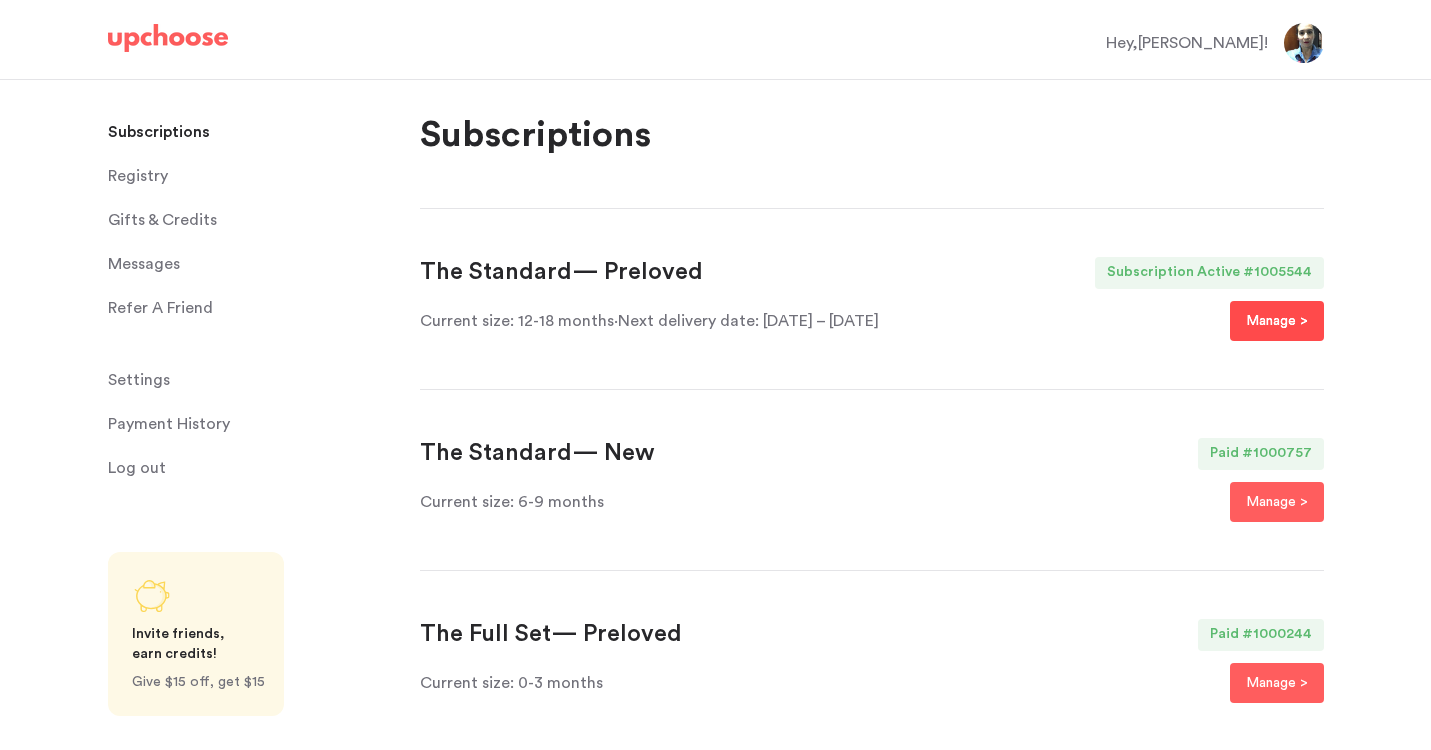 click on "Manage >" at bounding box center [1277, 321] 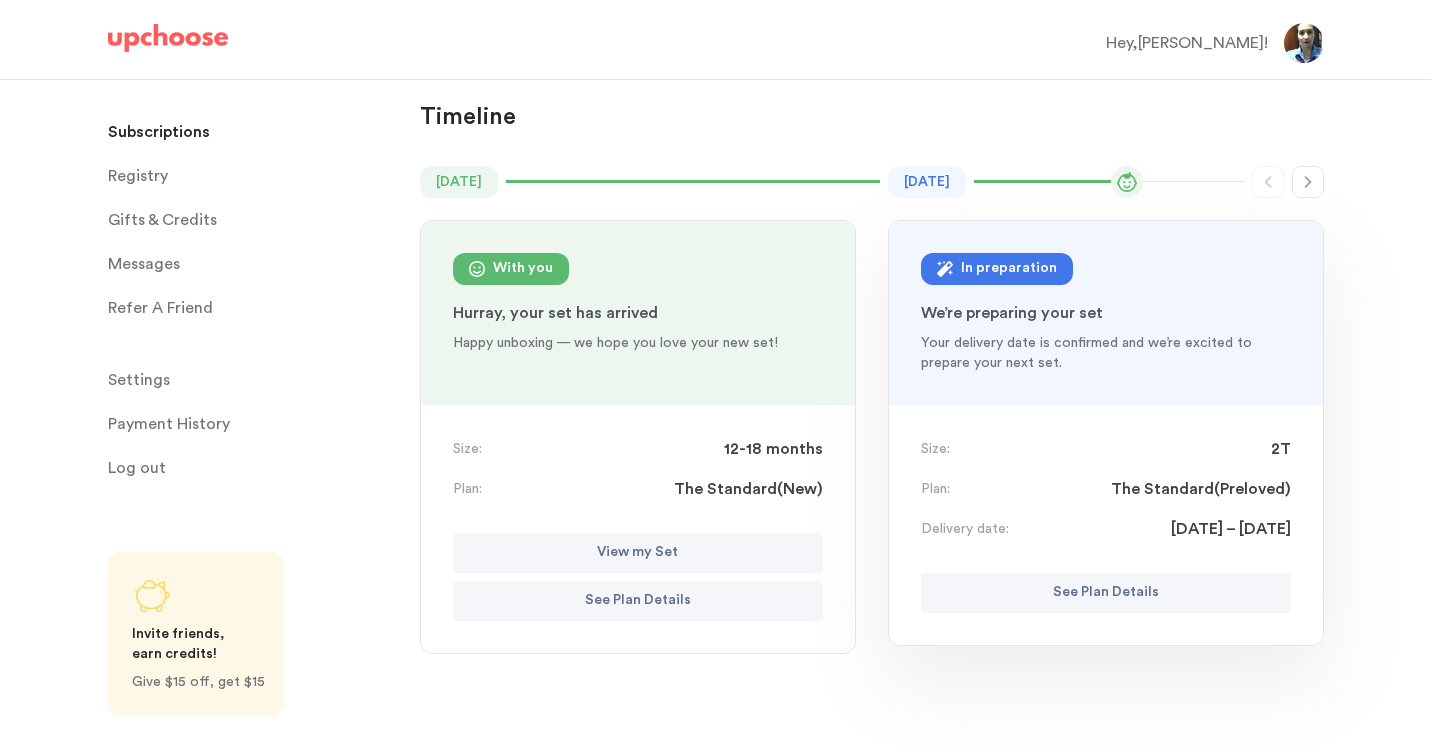 scroll, scrollTop: 170, scrollLeft: 0, axis: vertical 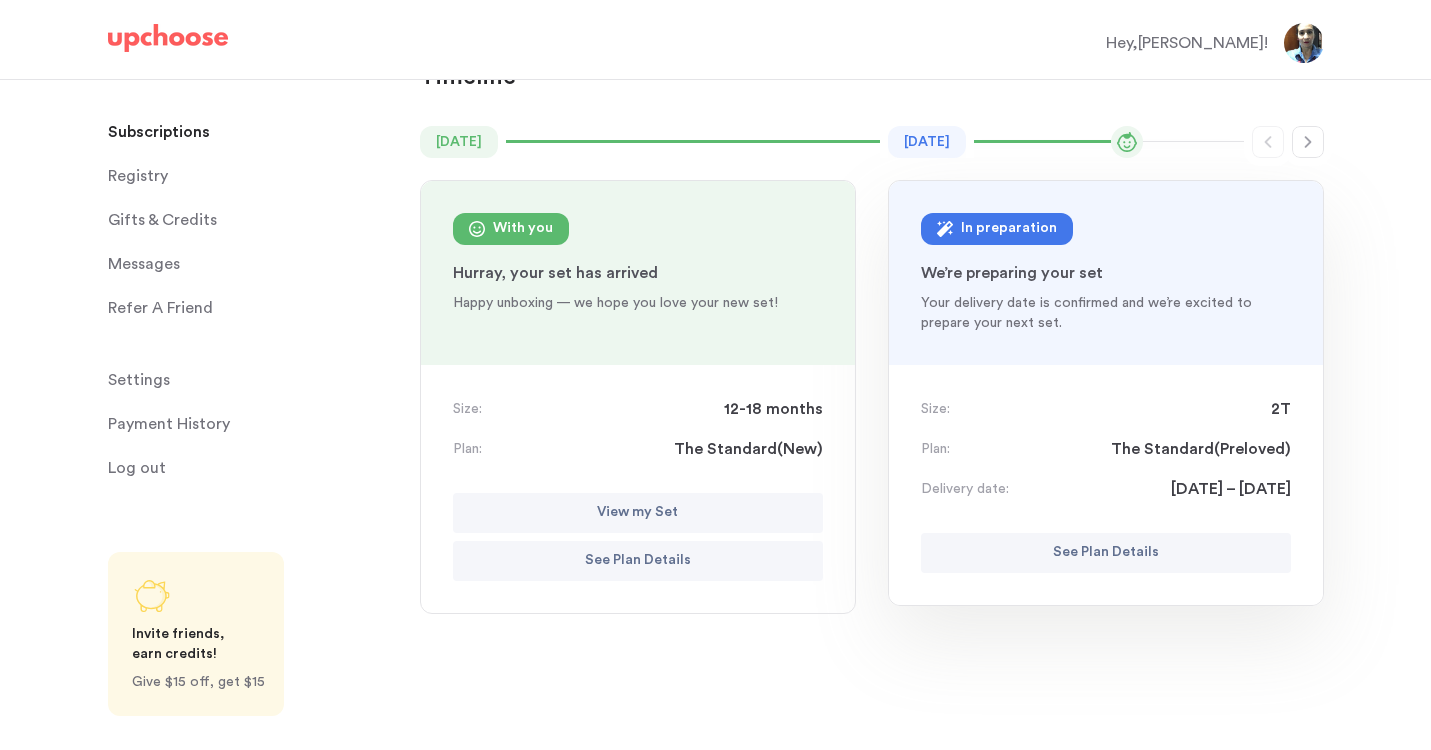 click on "See Plan Details" at bounding box center (1106, 553) 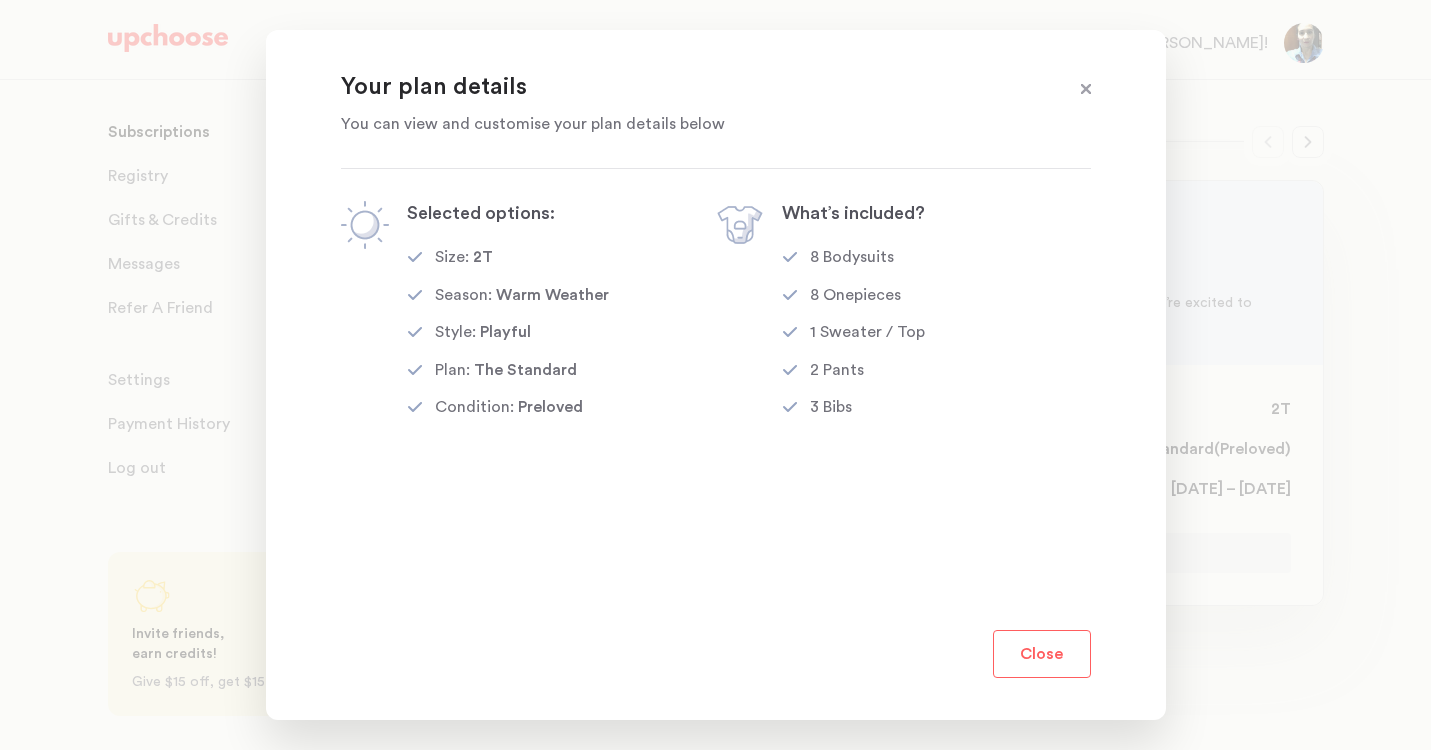 click at bounding box center (1086, 90) 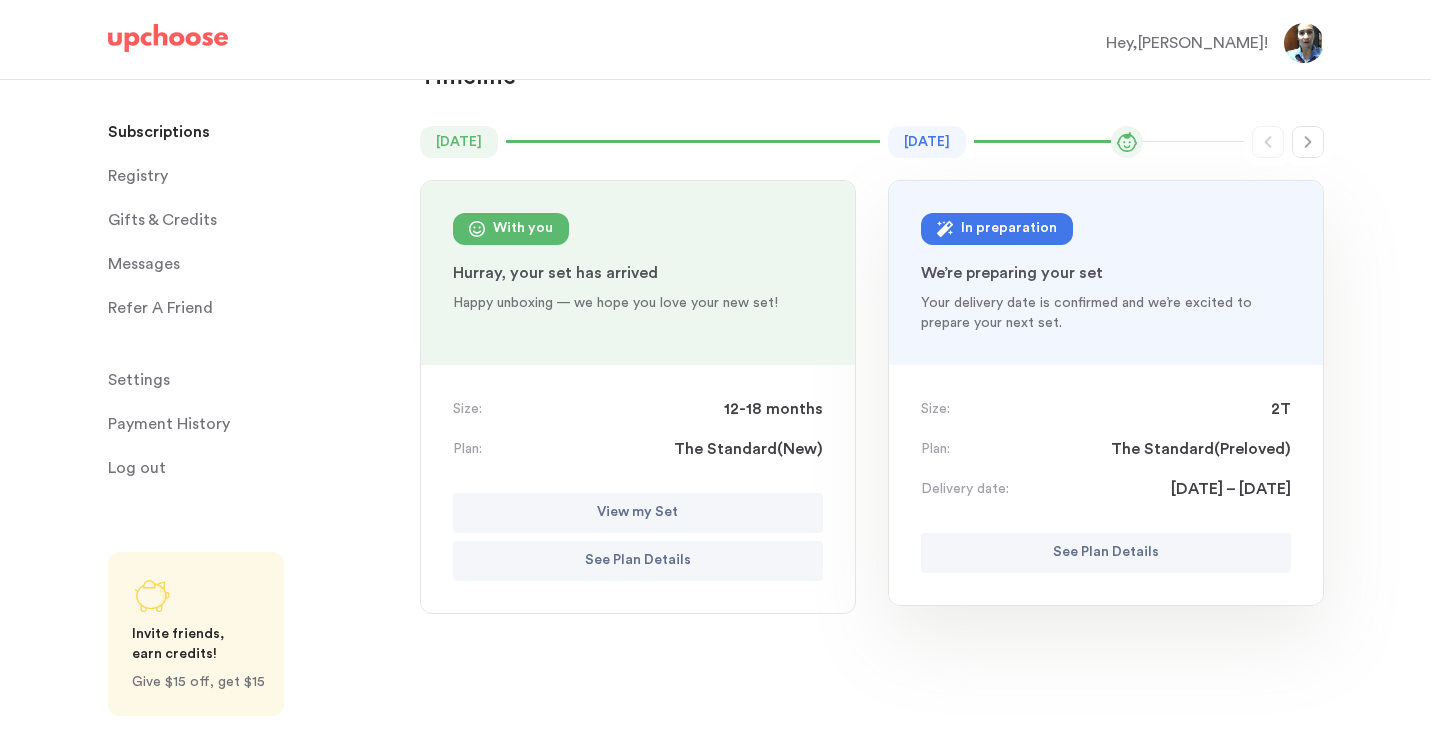 click on "See Plan Details" at bounding box center (638, 561) 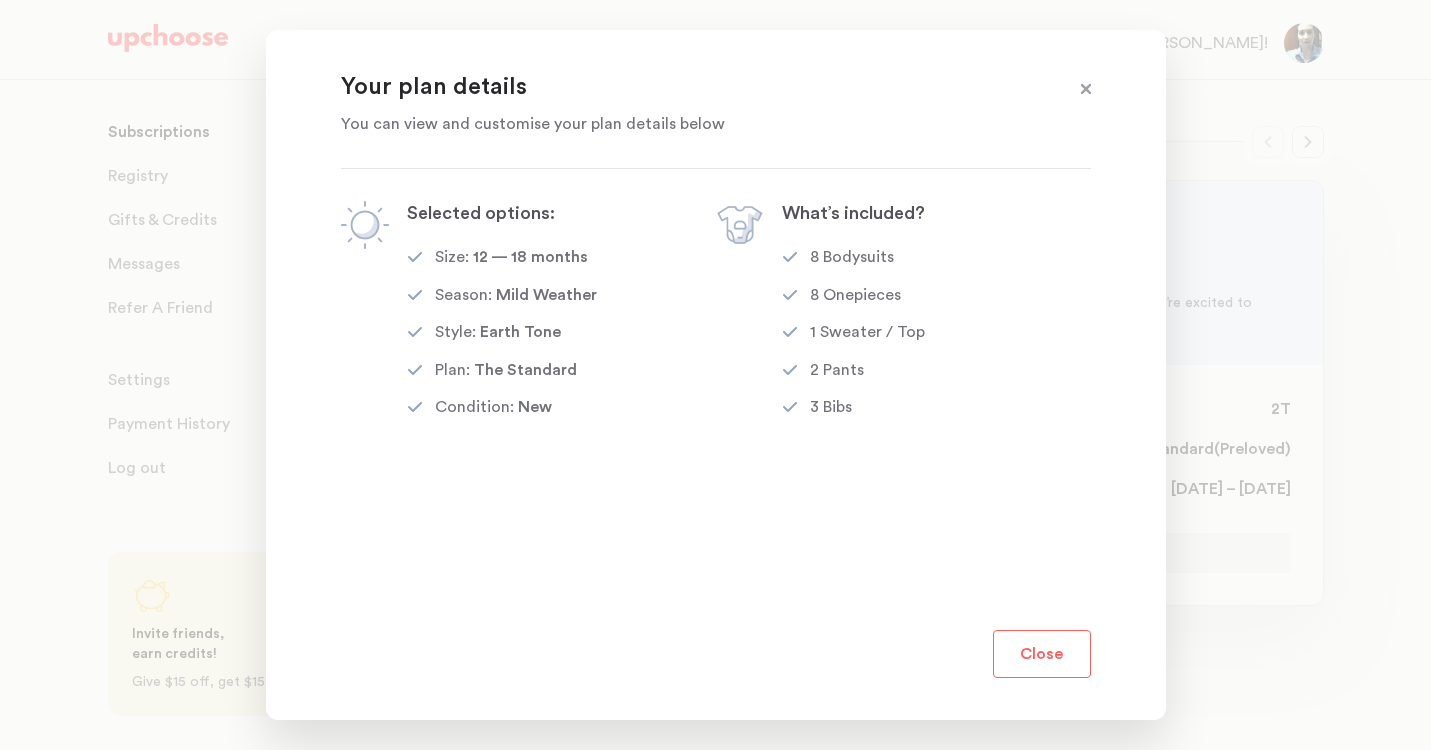 click on "Close" at bounding box center (1042, 654) 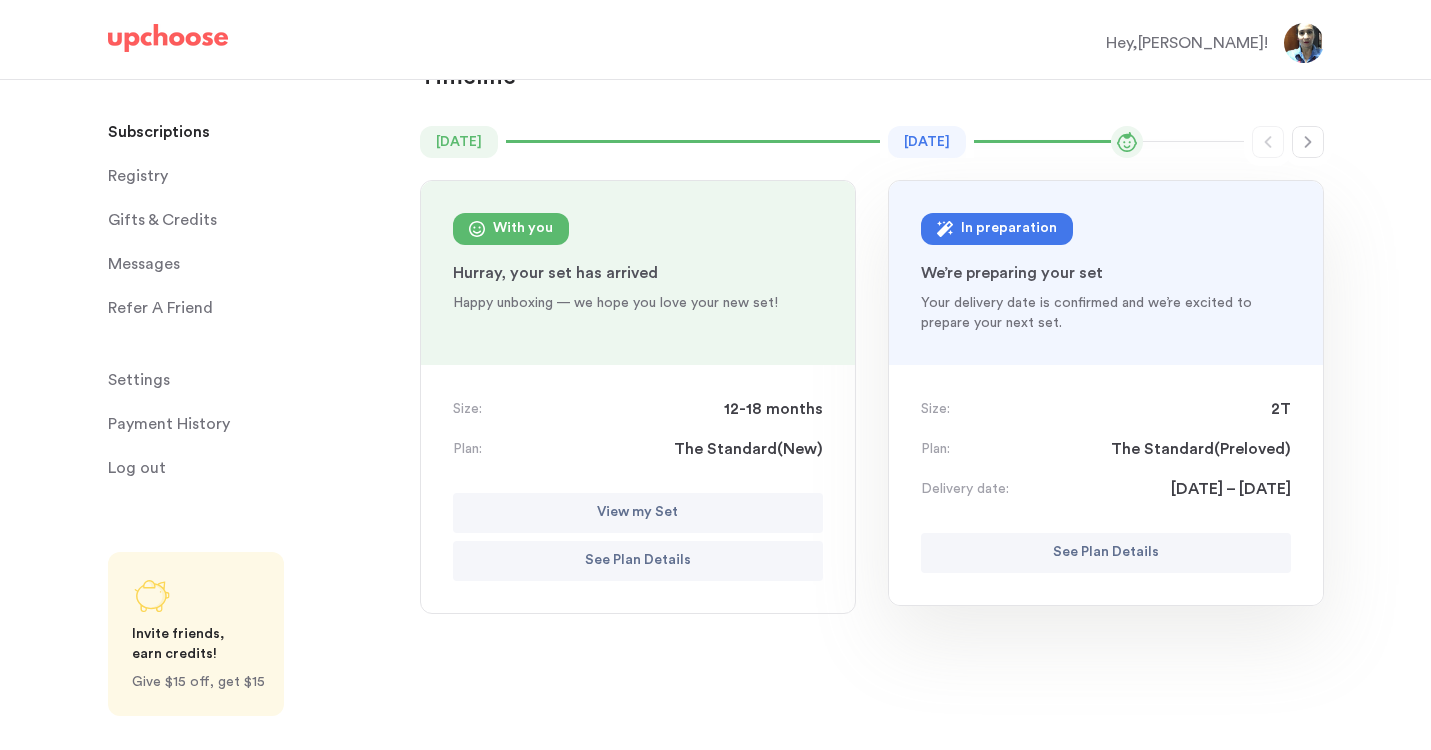 click on "View my Set" at bounding box center [637, 513] 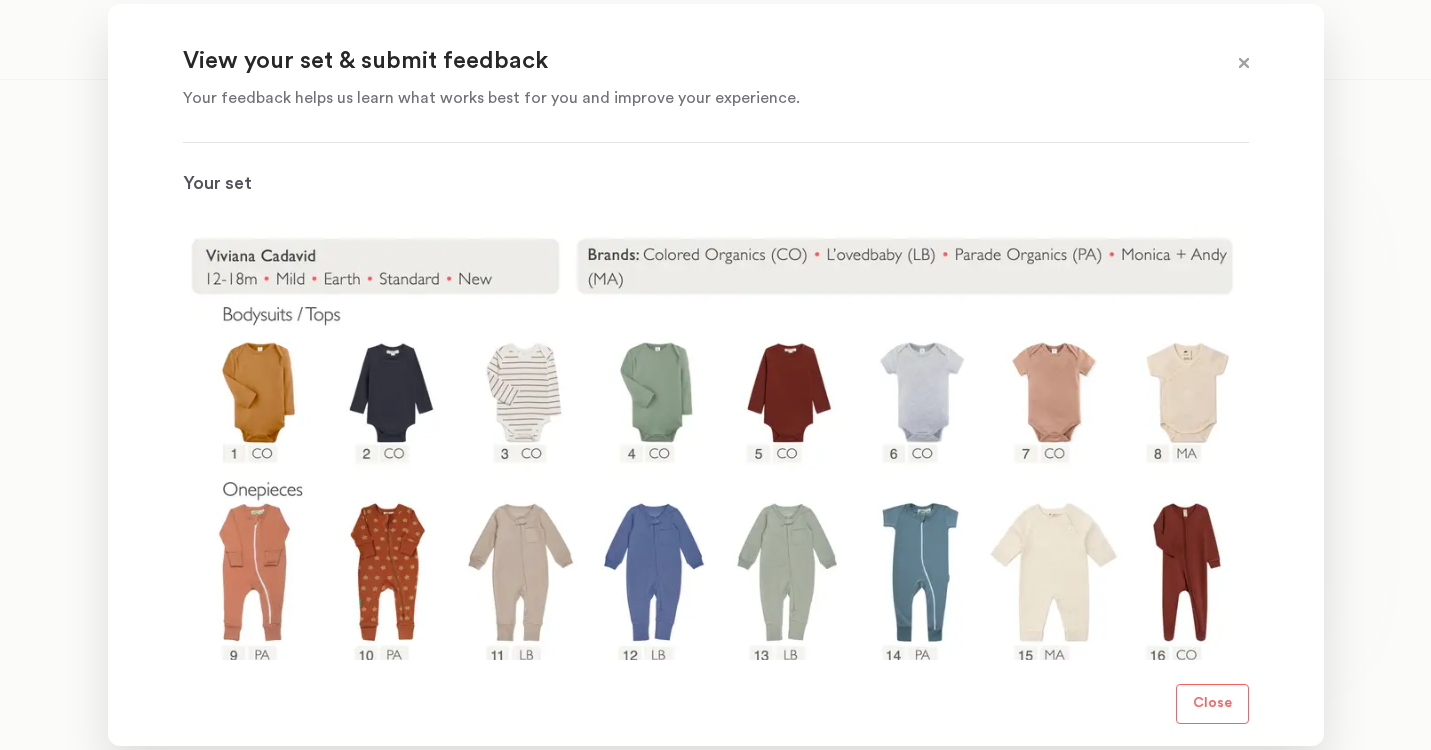 scroll, scrollTop: 152, scrollLeft: 0, axis: vertical 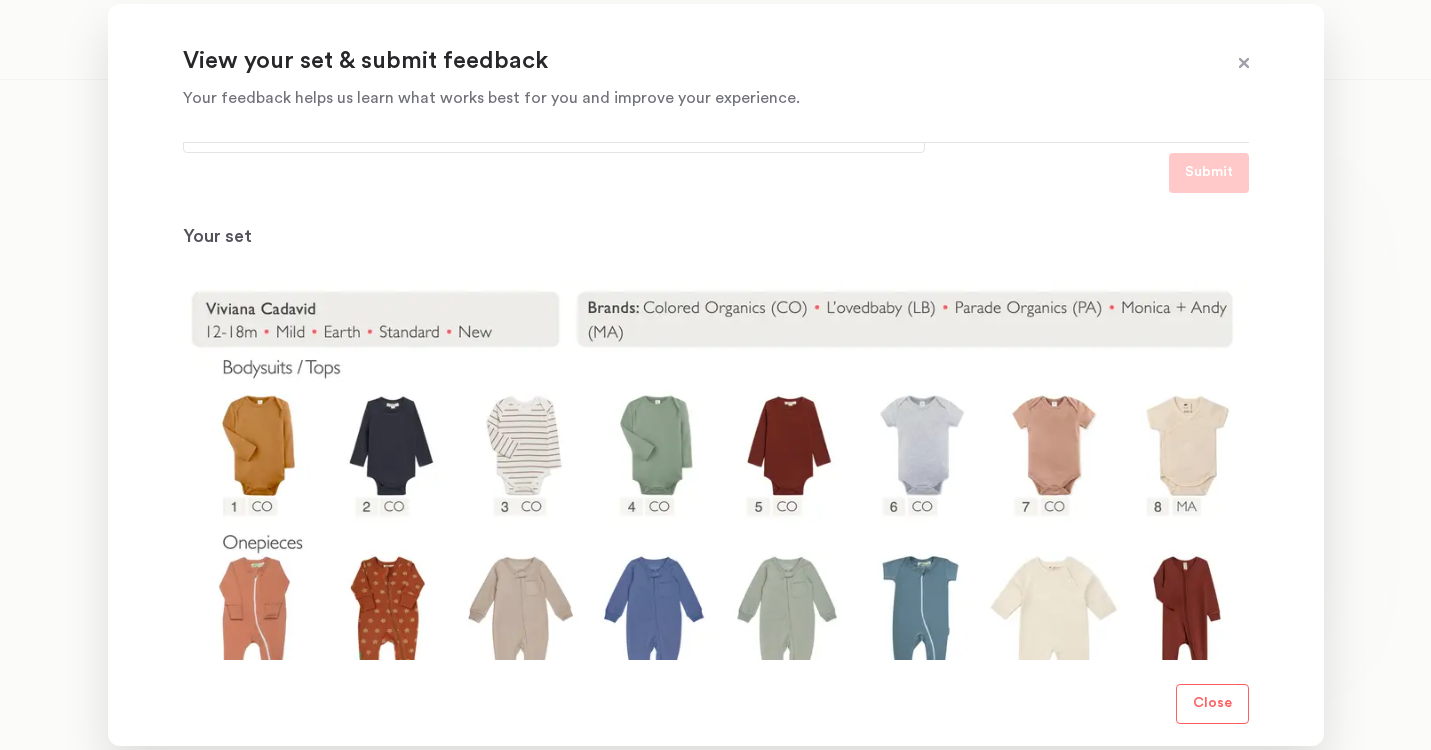 click on "Close" at bounding box center (1212, 704) 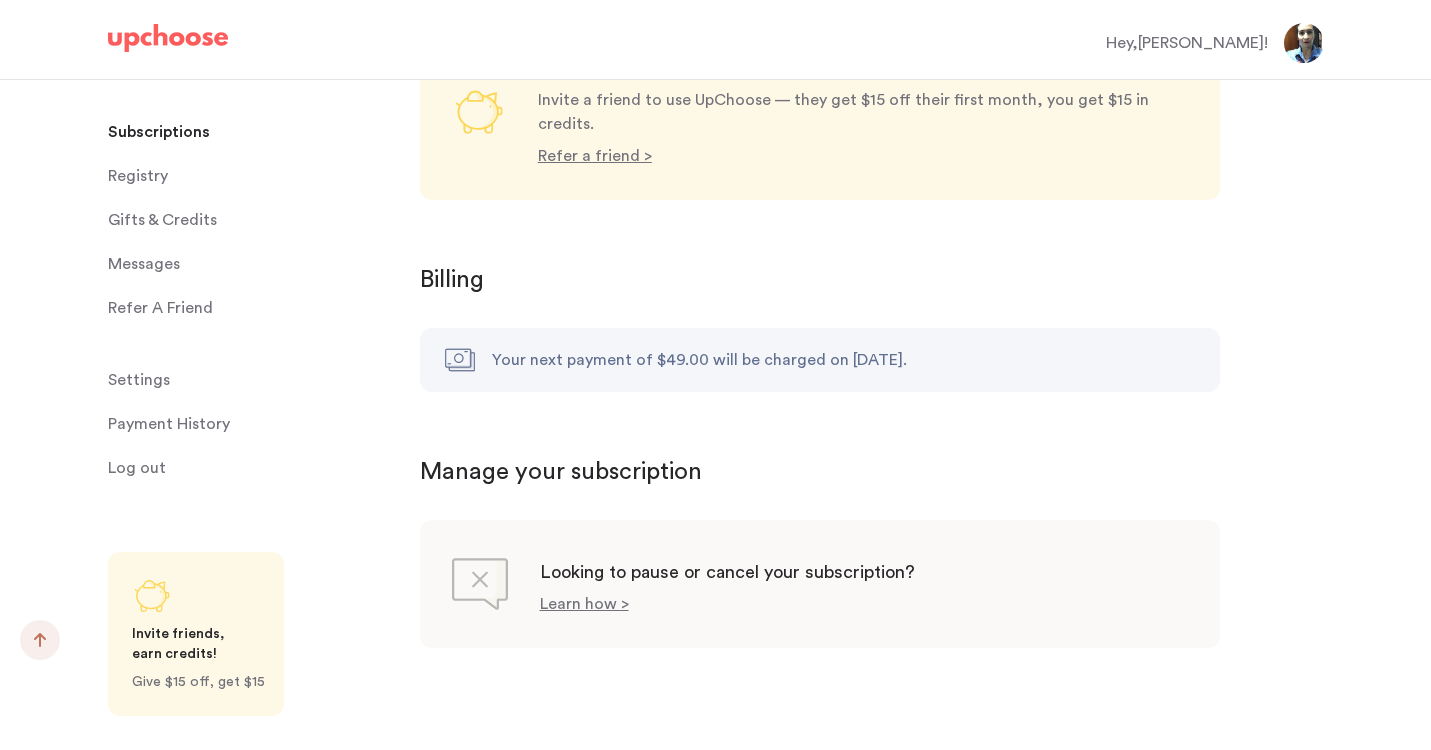 scroll, scrollTop: 1836, scrollLeft: 0, axis: vertical 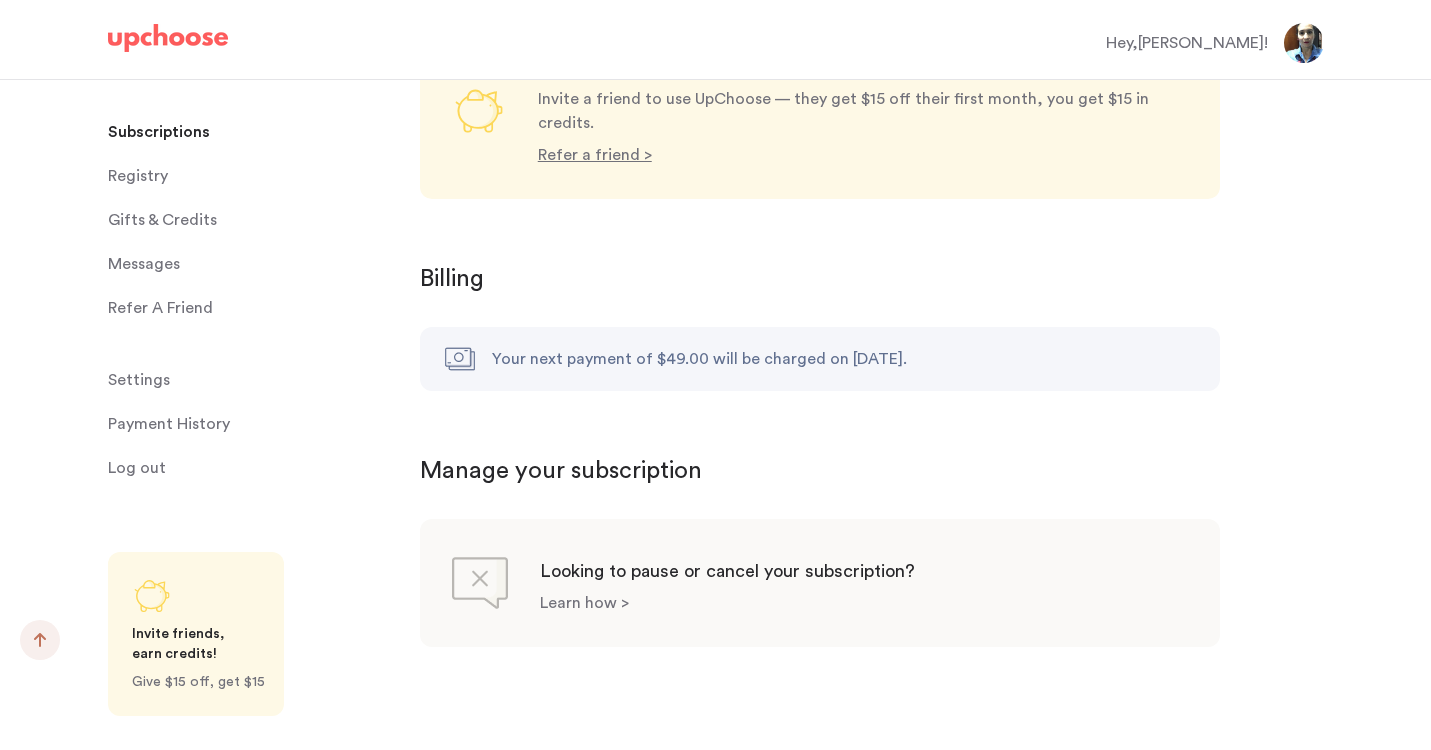click on "Learn how >" at bounding box center [584, 603] 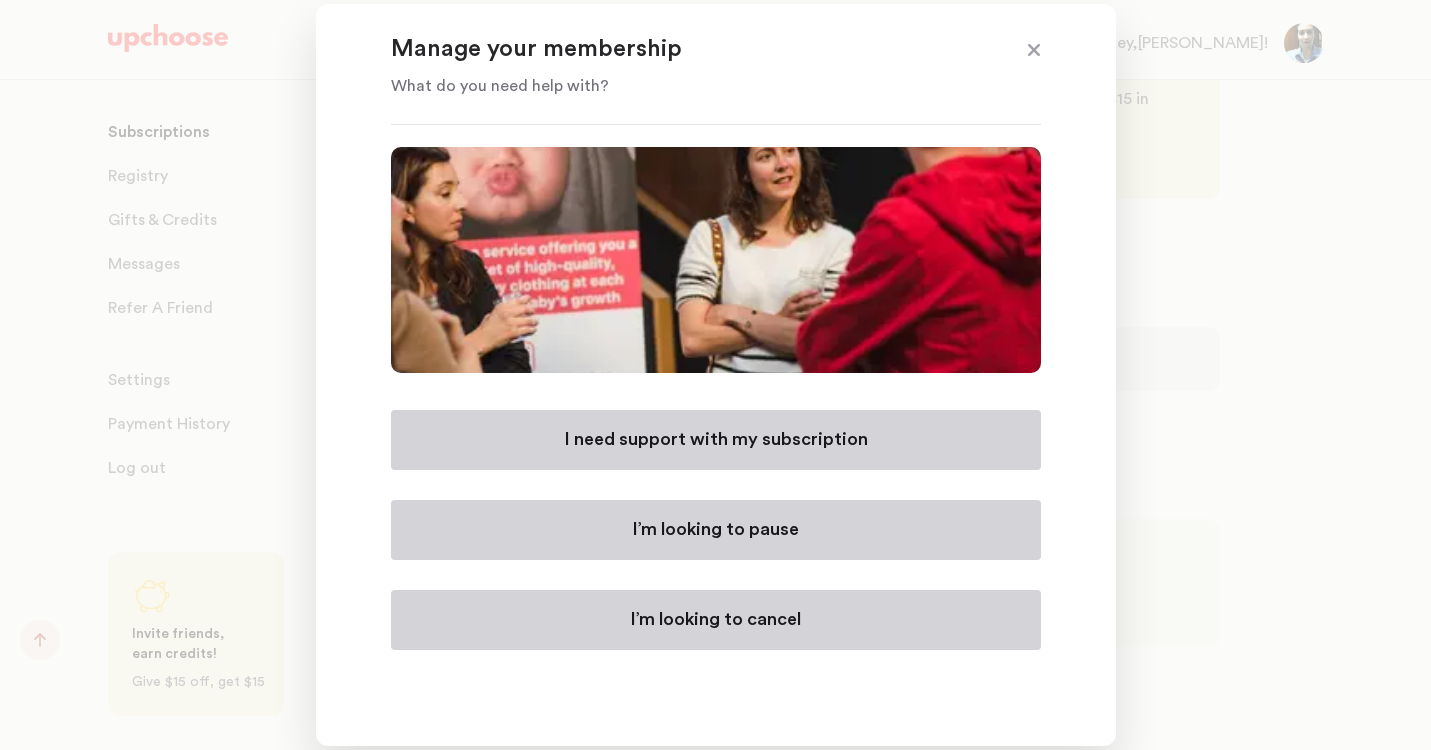 click on "I’m looking to cancel" at bounding box center (715, 620) 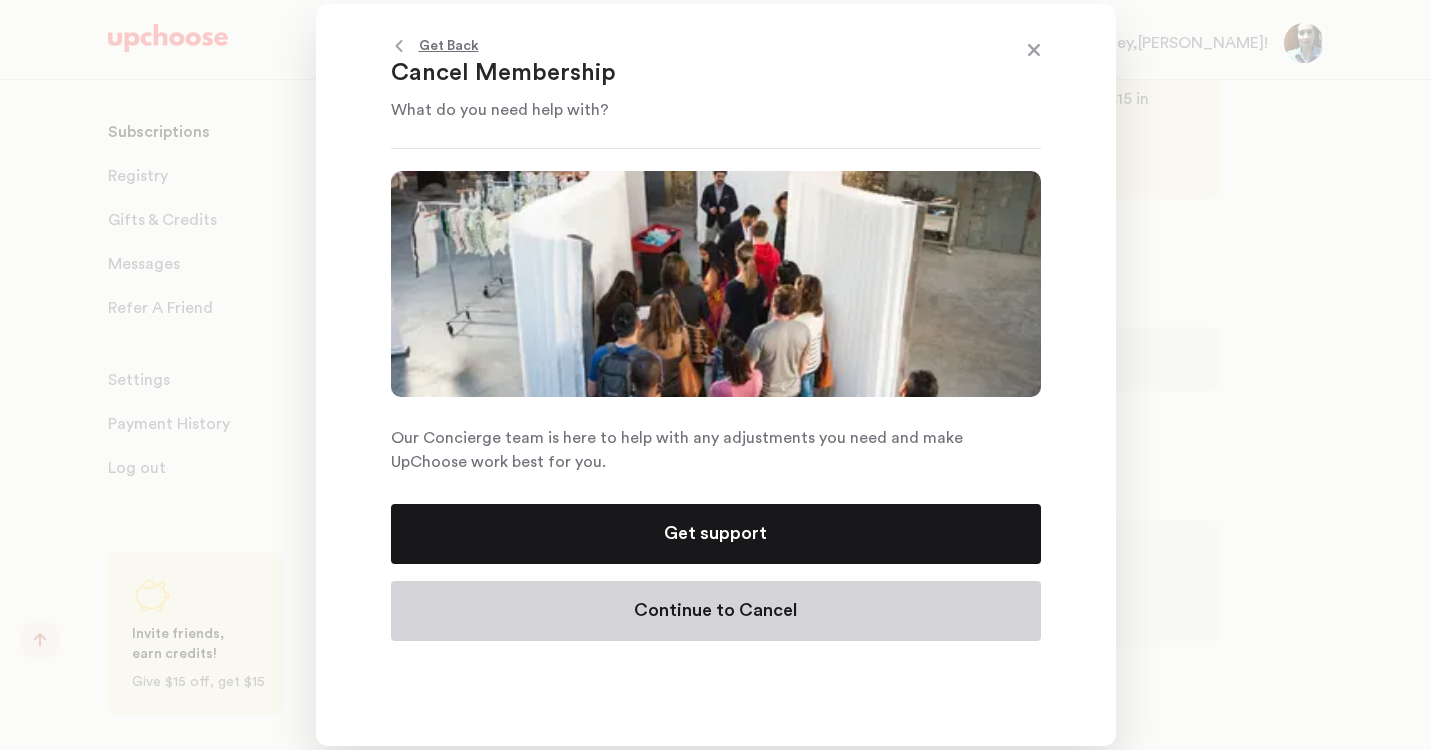 click on "Continue to Cancel" at bounding box center (715, 611) 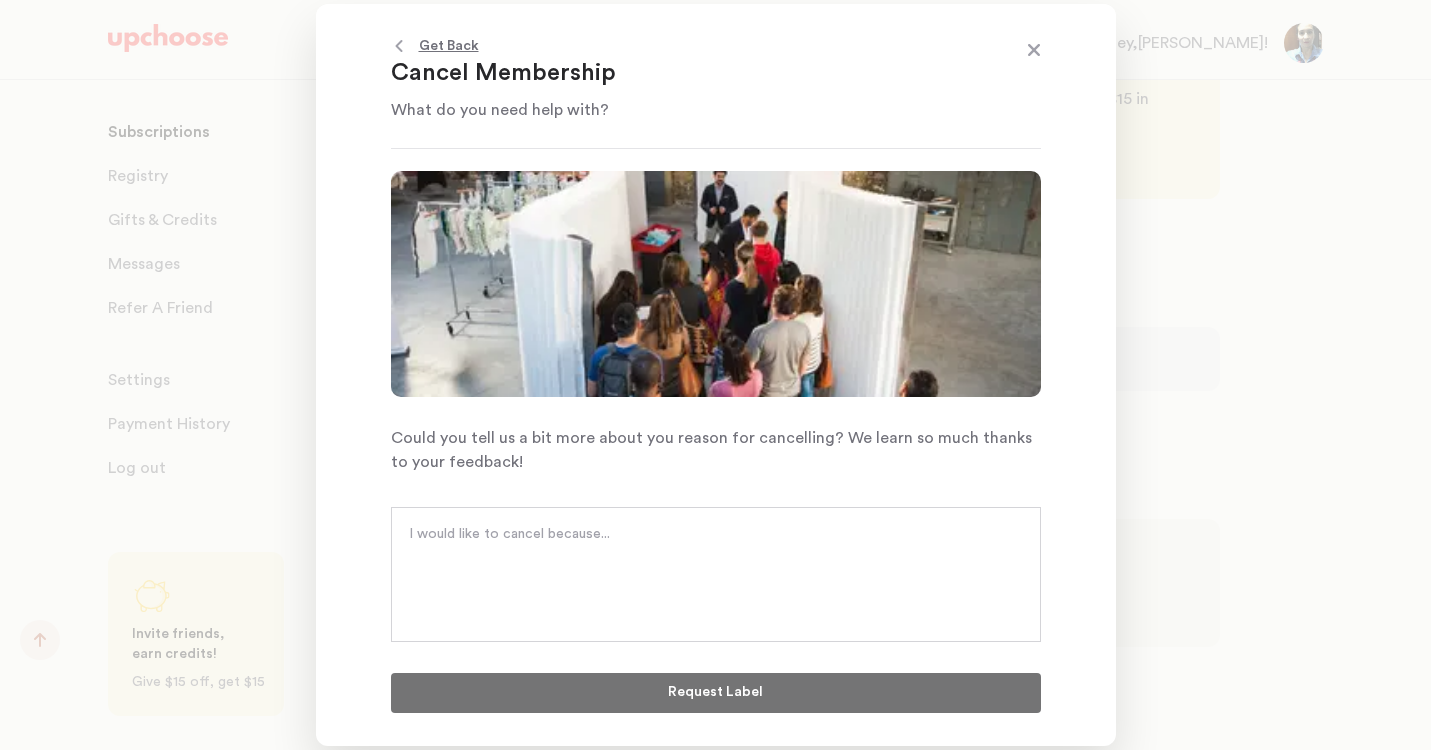click at bounding box center (716, 574) 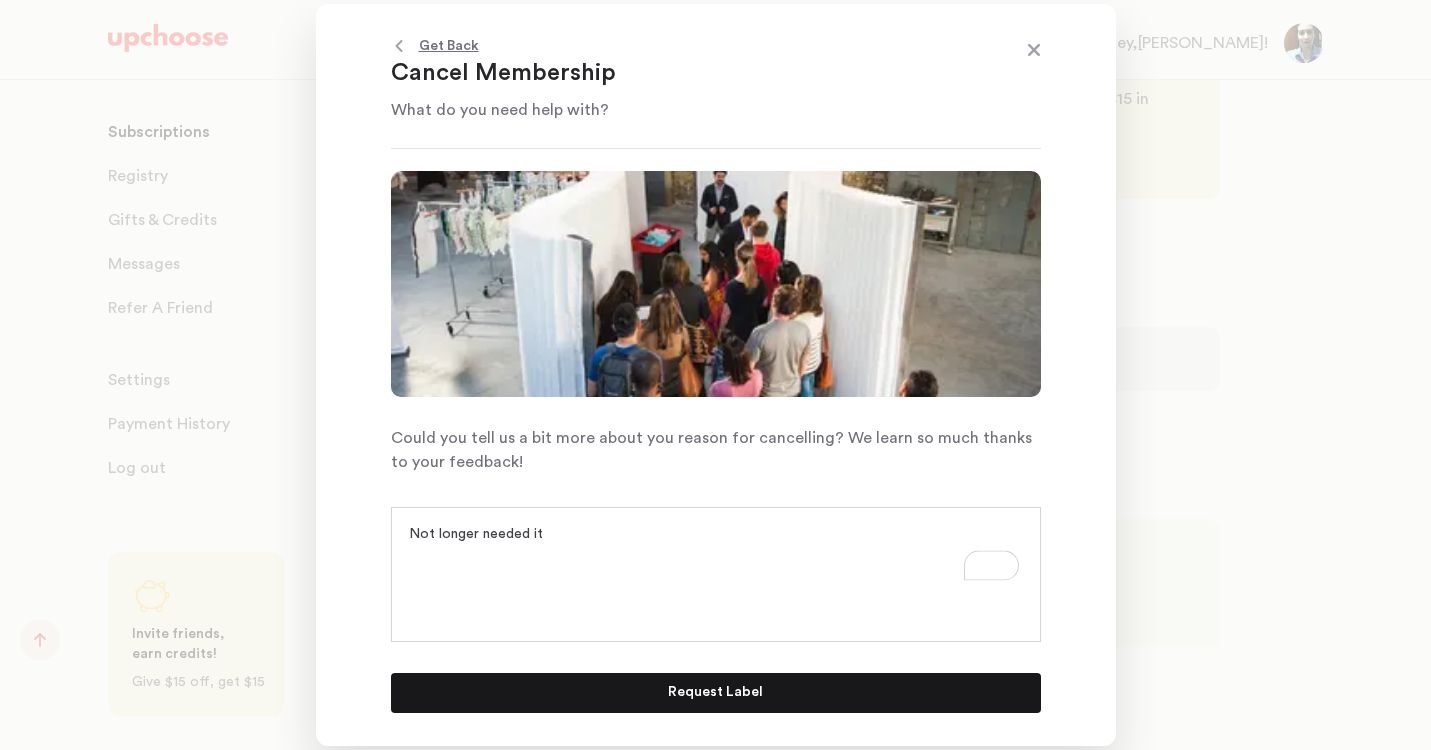 type on "Not longer needed it" 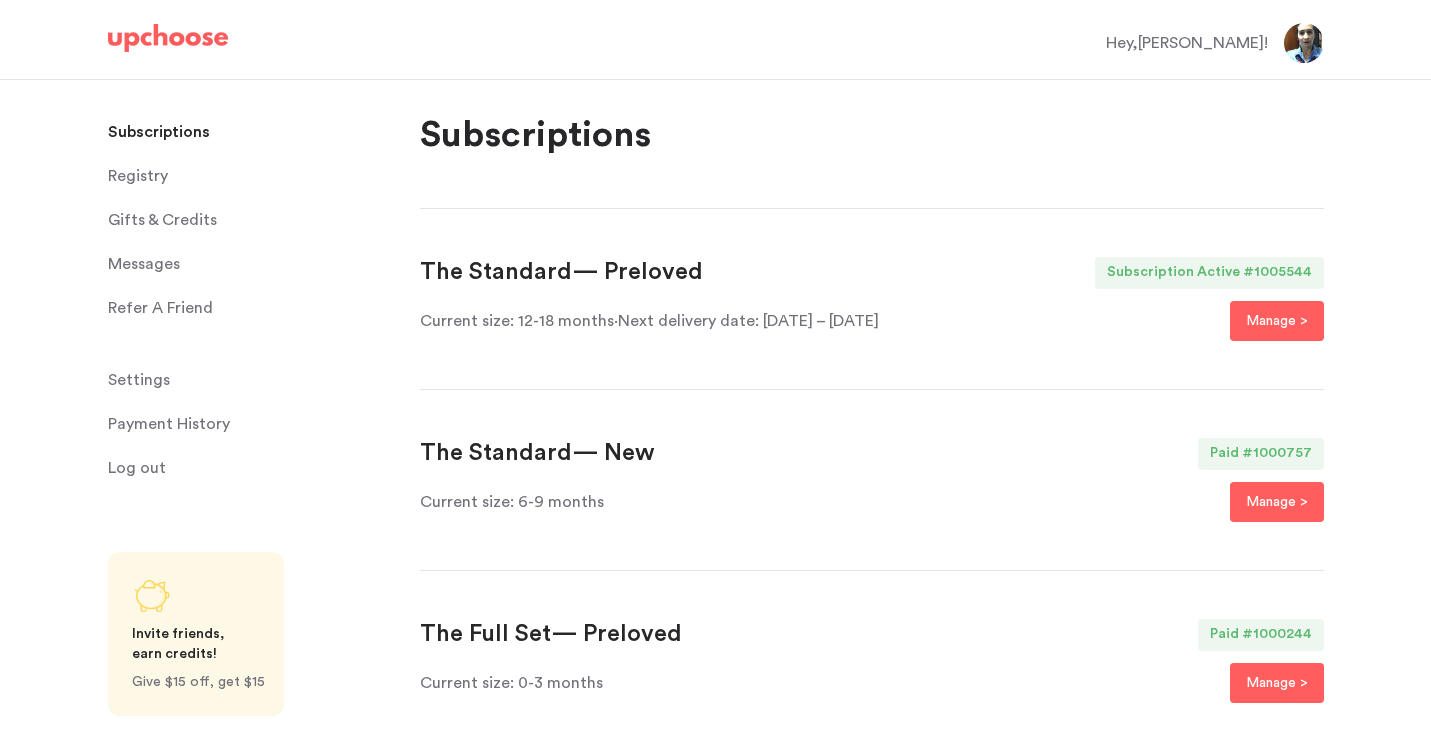 scroll, scrollTop: 0, scrollLeft: 0, axis: both 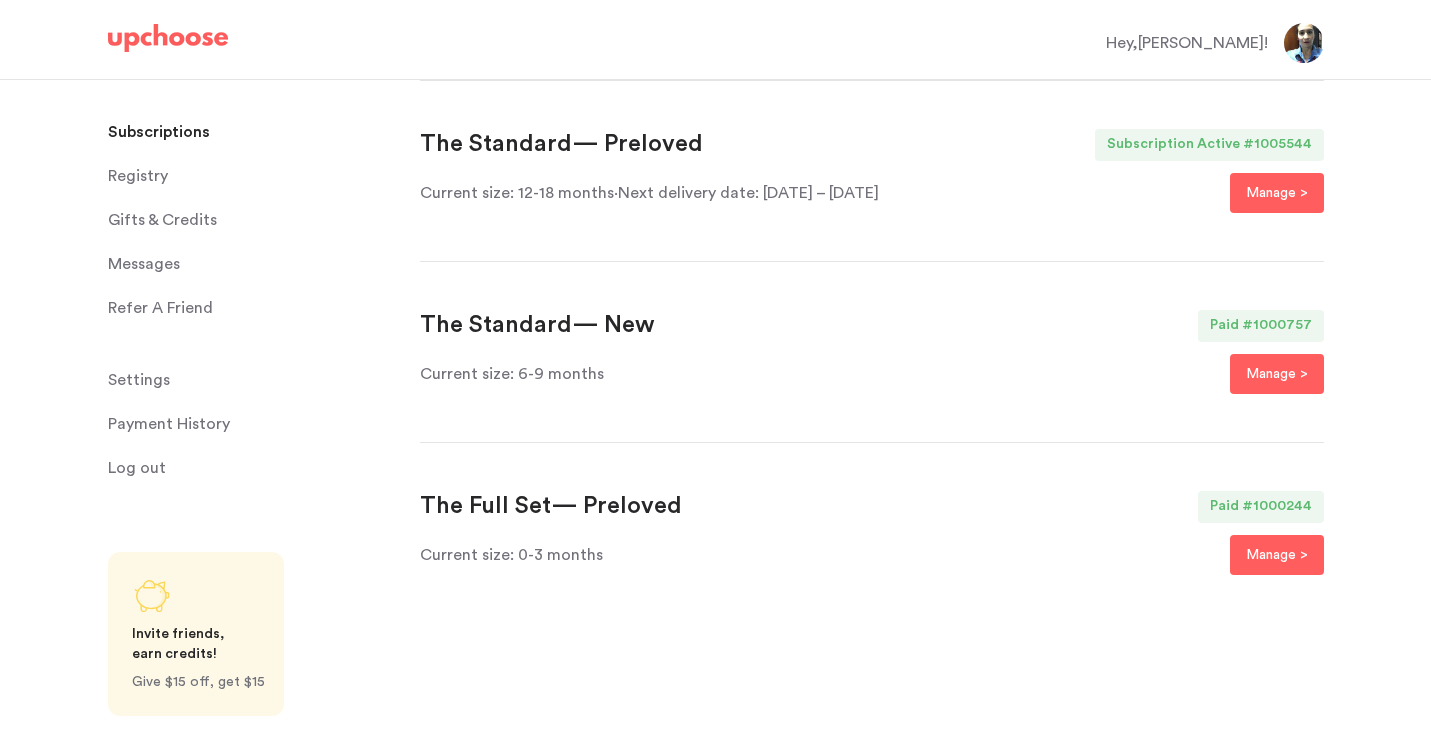 click on "Current size:   12-18 months  ·  Next delivery date:   [DATE] – [DATE] Manage >" at bounding box center [872, 193] 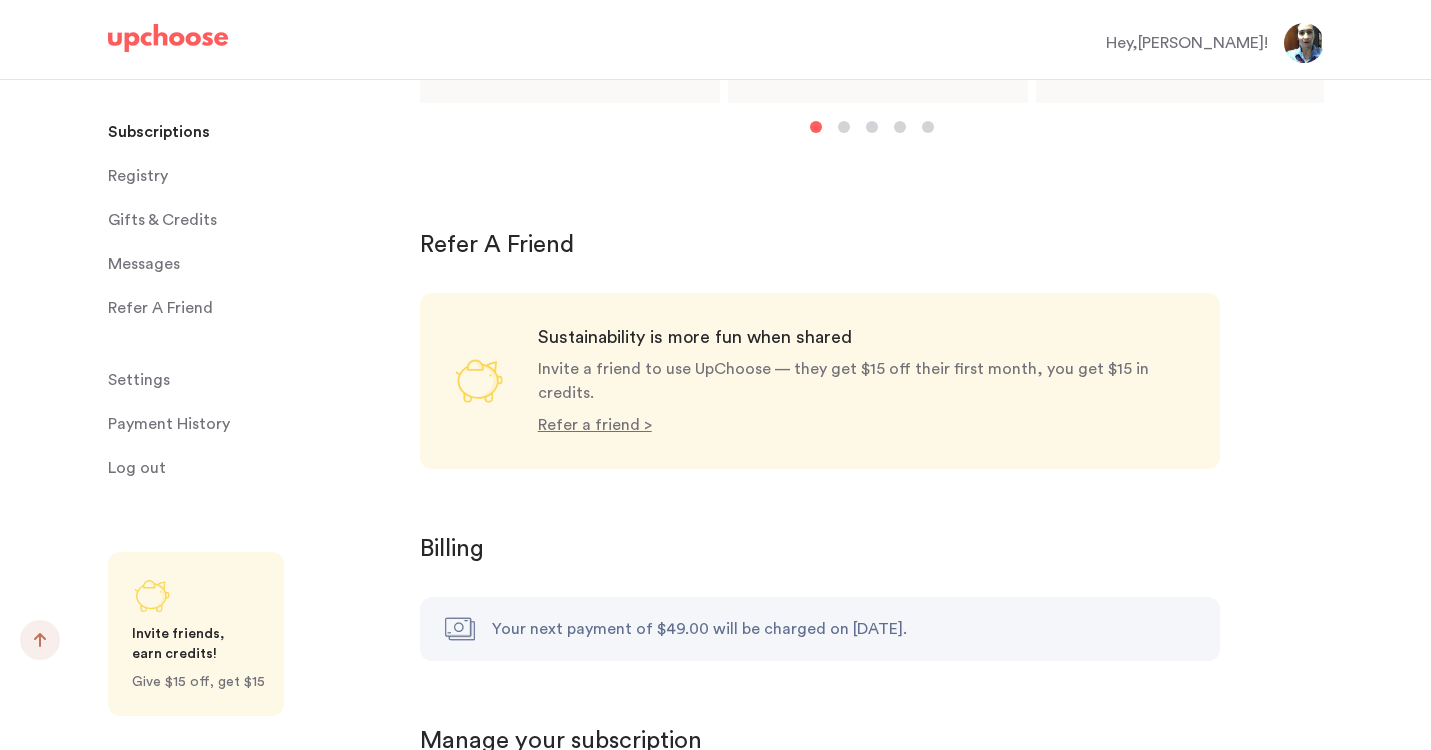 scroll, scrollTop: 1836, scrollLeft: 0, axis: vertical 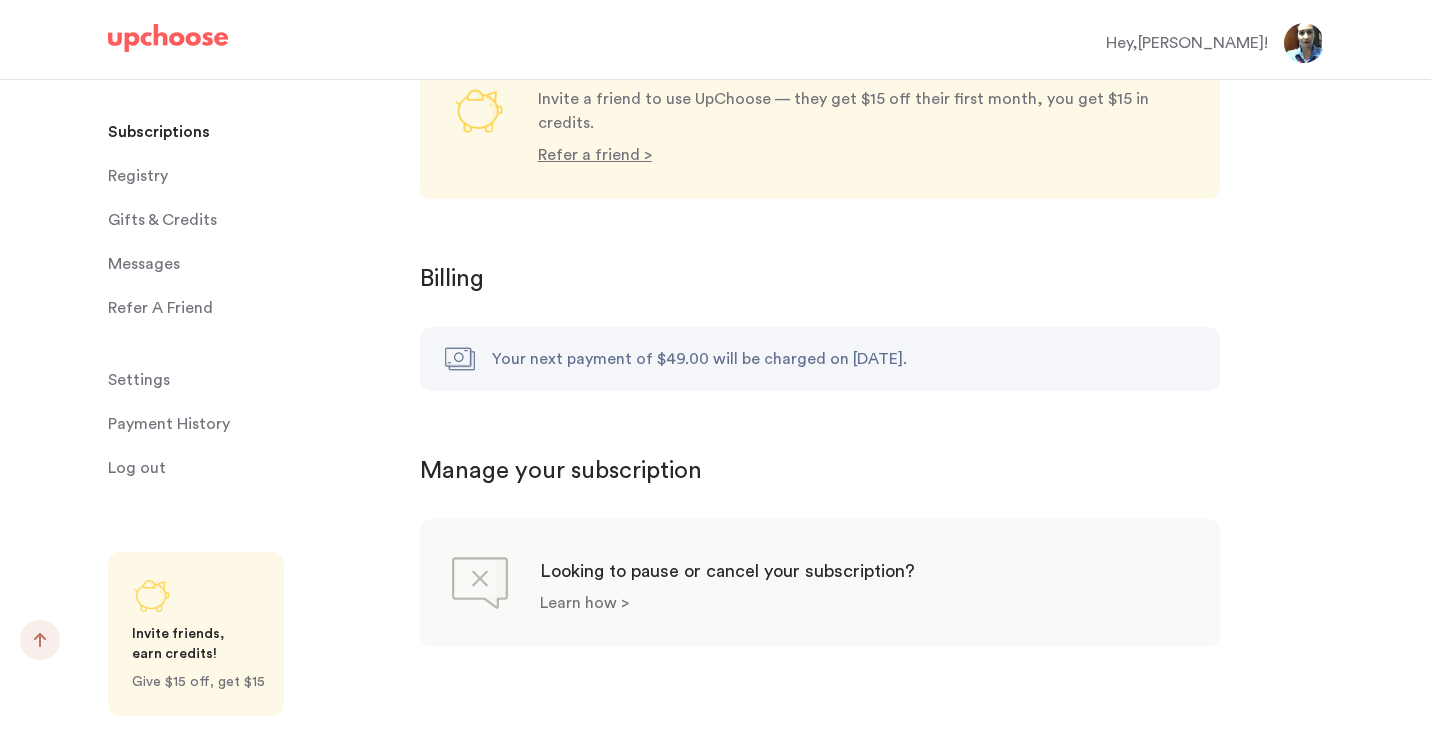 click on "Learn how >" at bounding box center [584, 603] 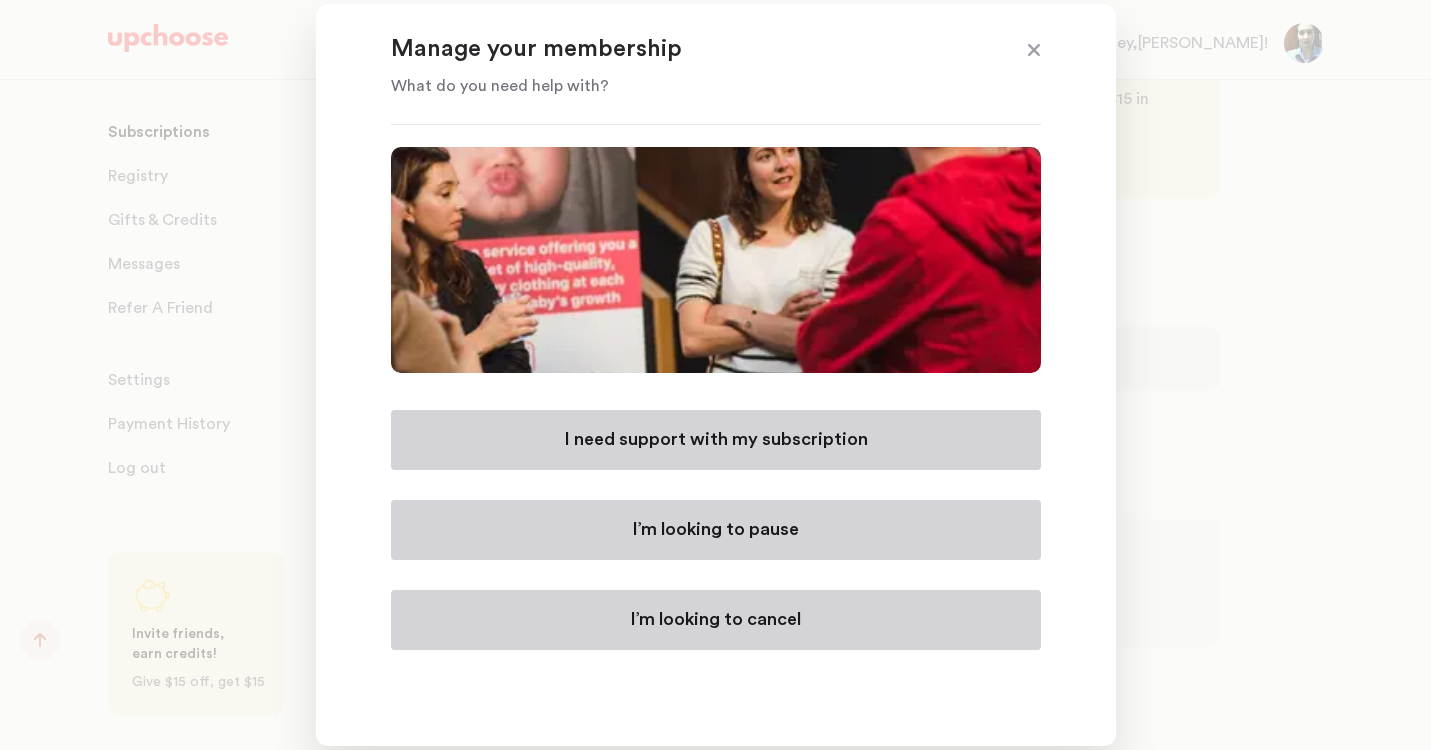 click on "I’m looking to cancel" at bounding box center [716, 620] 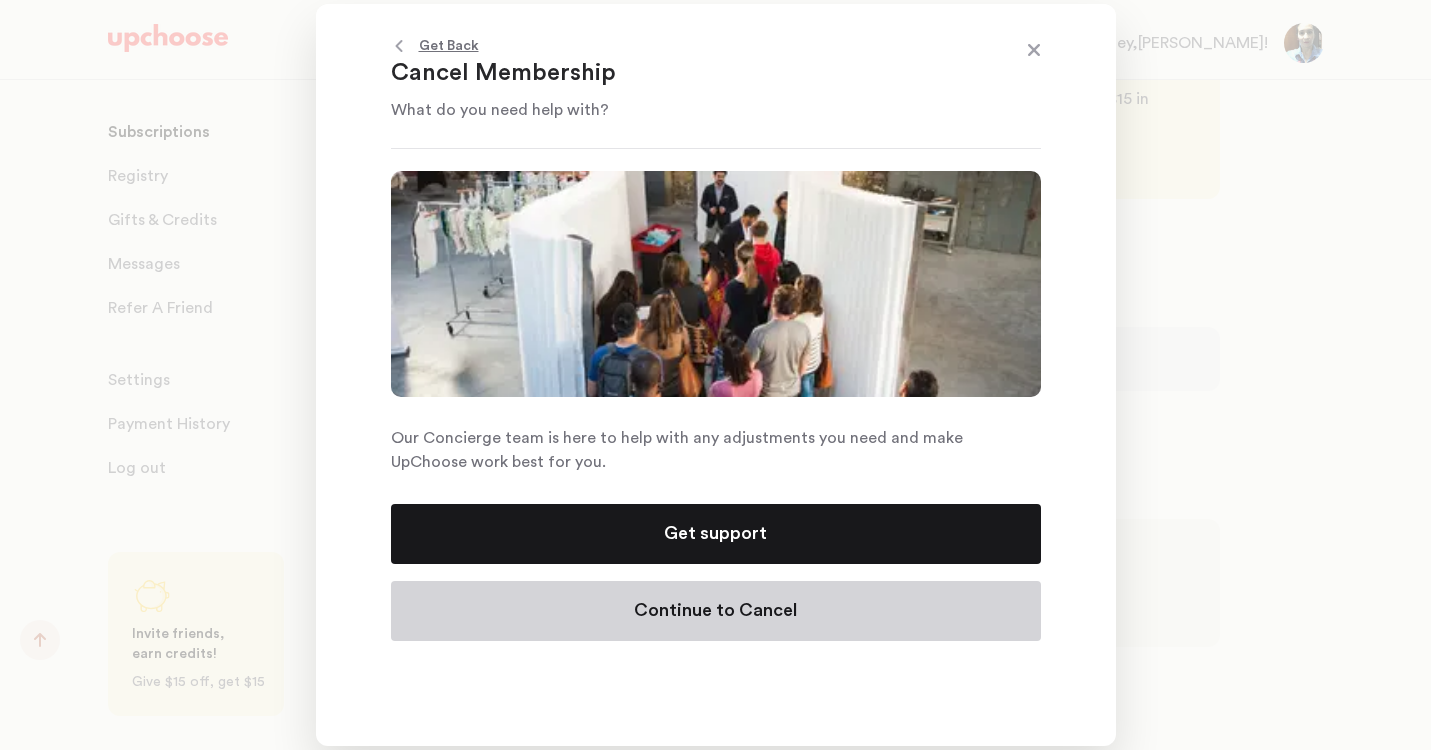 click on "Continue to Cancel" at bounding box center (715, 611) 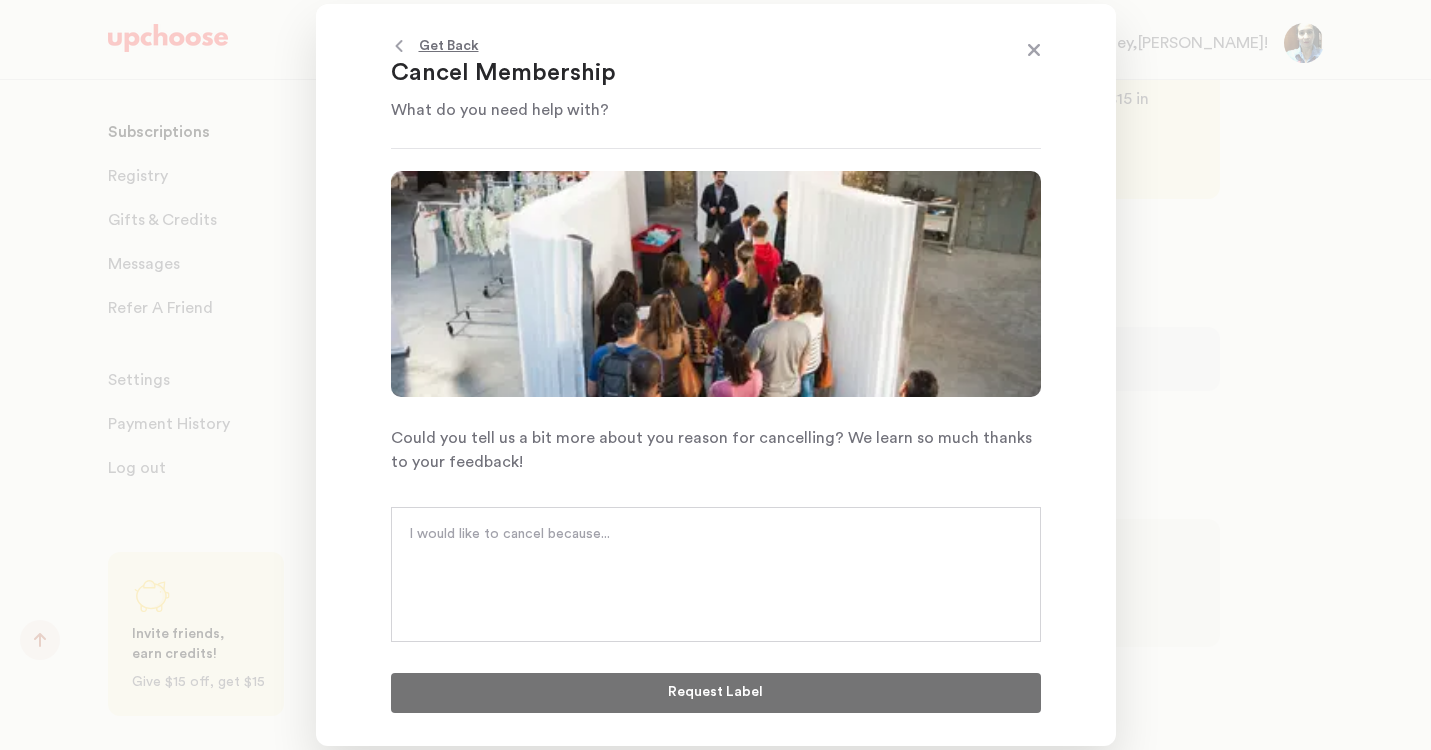click at bounding box center [716, 554] 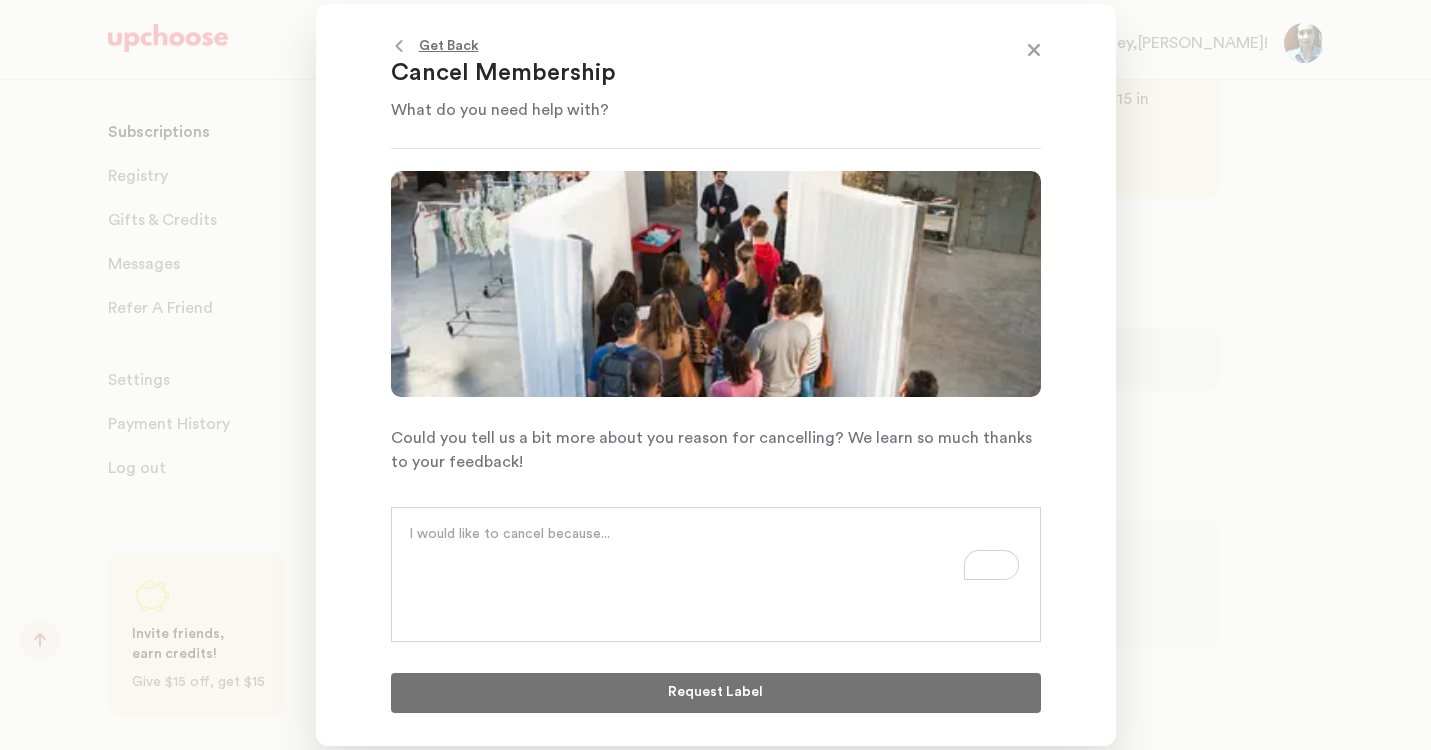 click at bounding box center (716, 554) 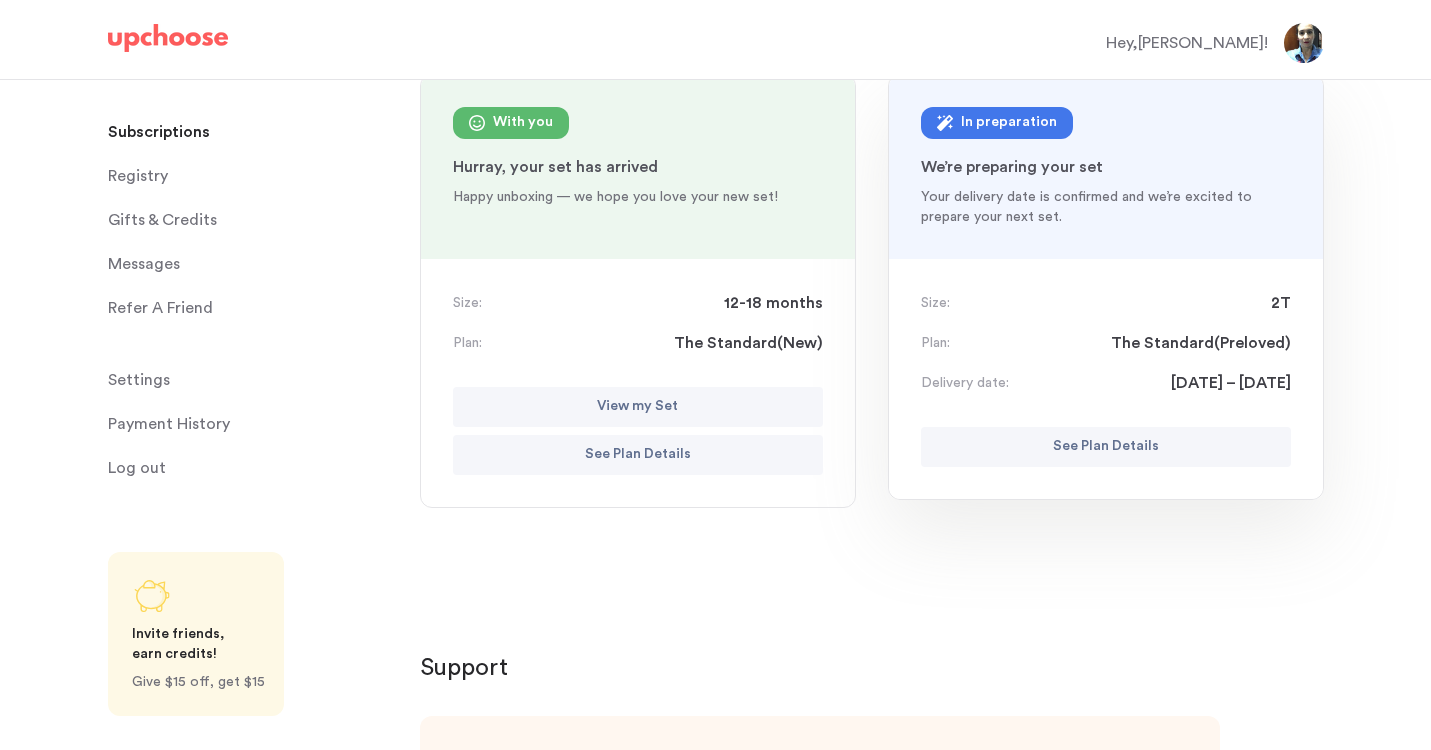 scroll, scrollTop: 0, scrollLeft: 0, axis: both 